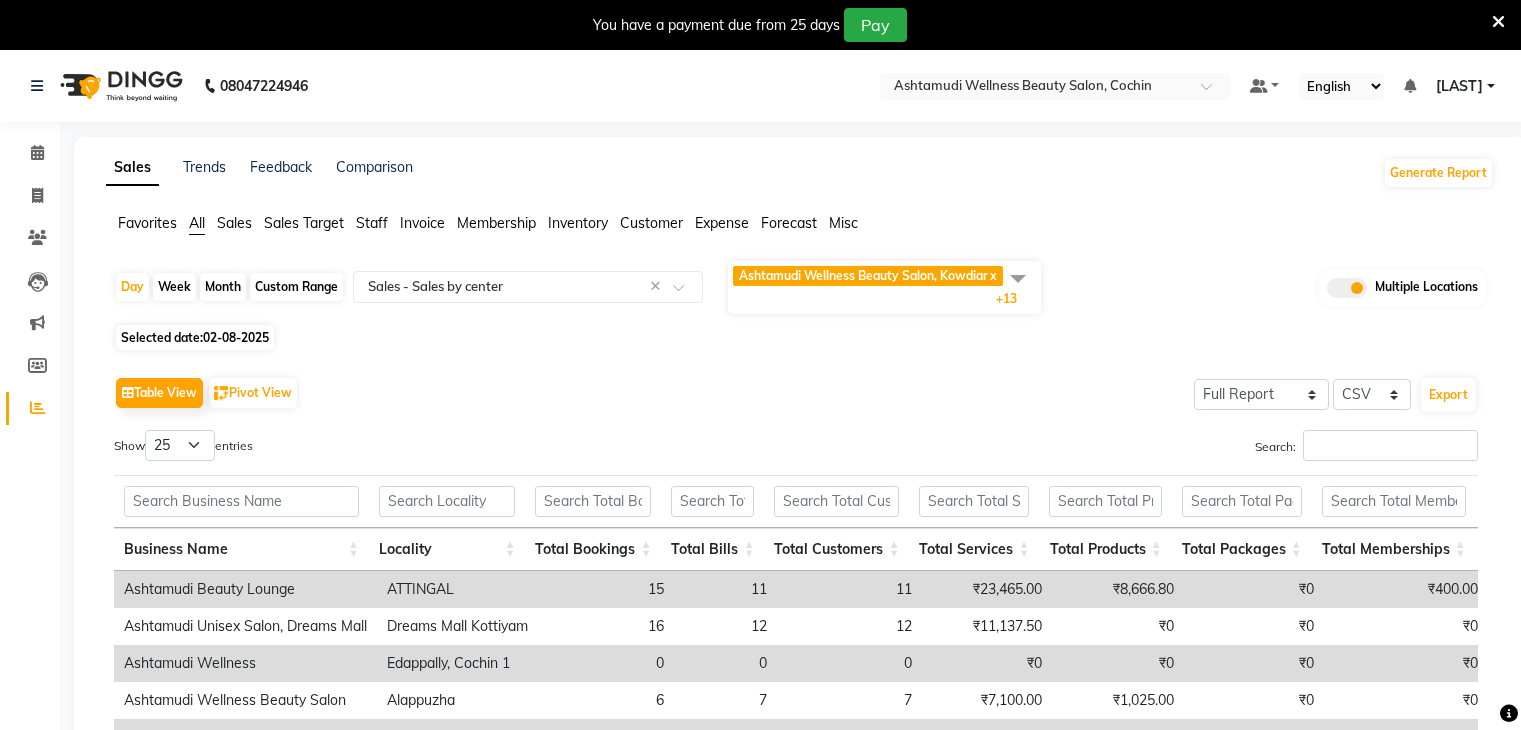select on "full_report" 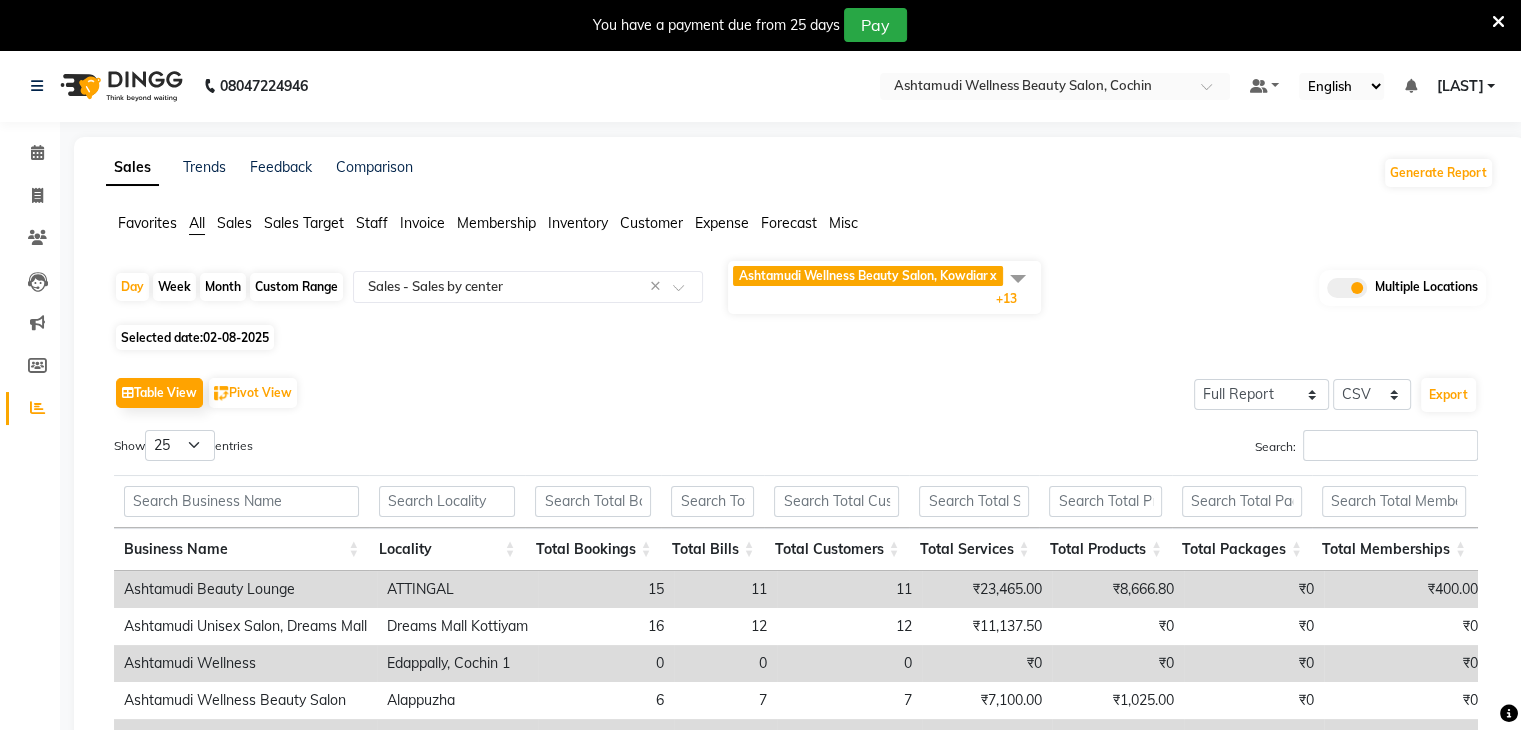 scroll, scrollTop: 0, scrollLeft: 0, axis: both 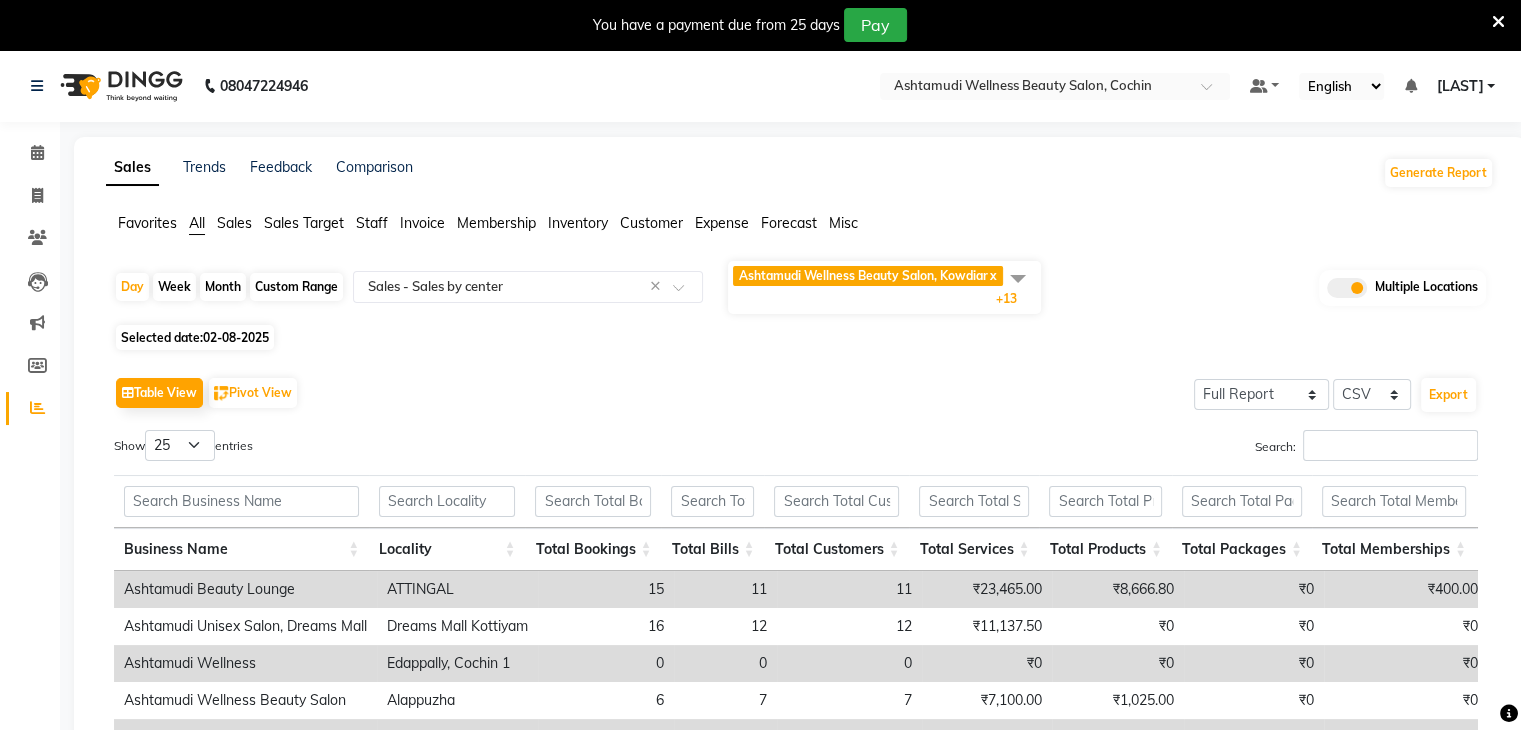 click 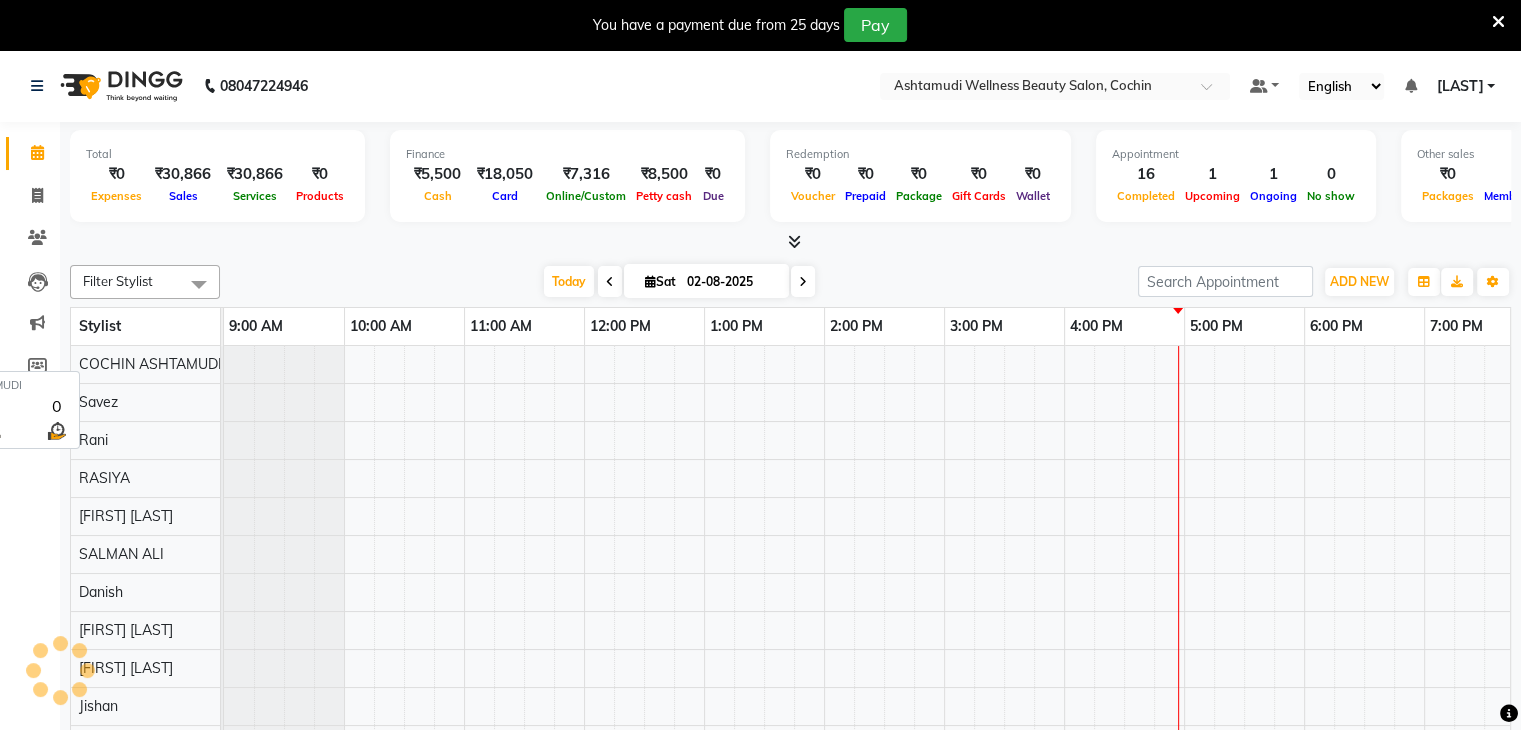 scroll, scrollTop: 0, scrollLeft: 0, axis: both 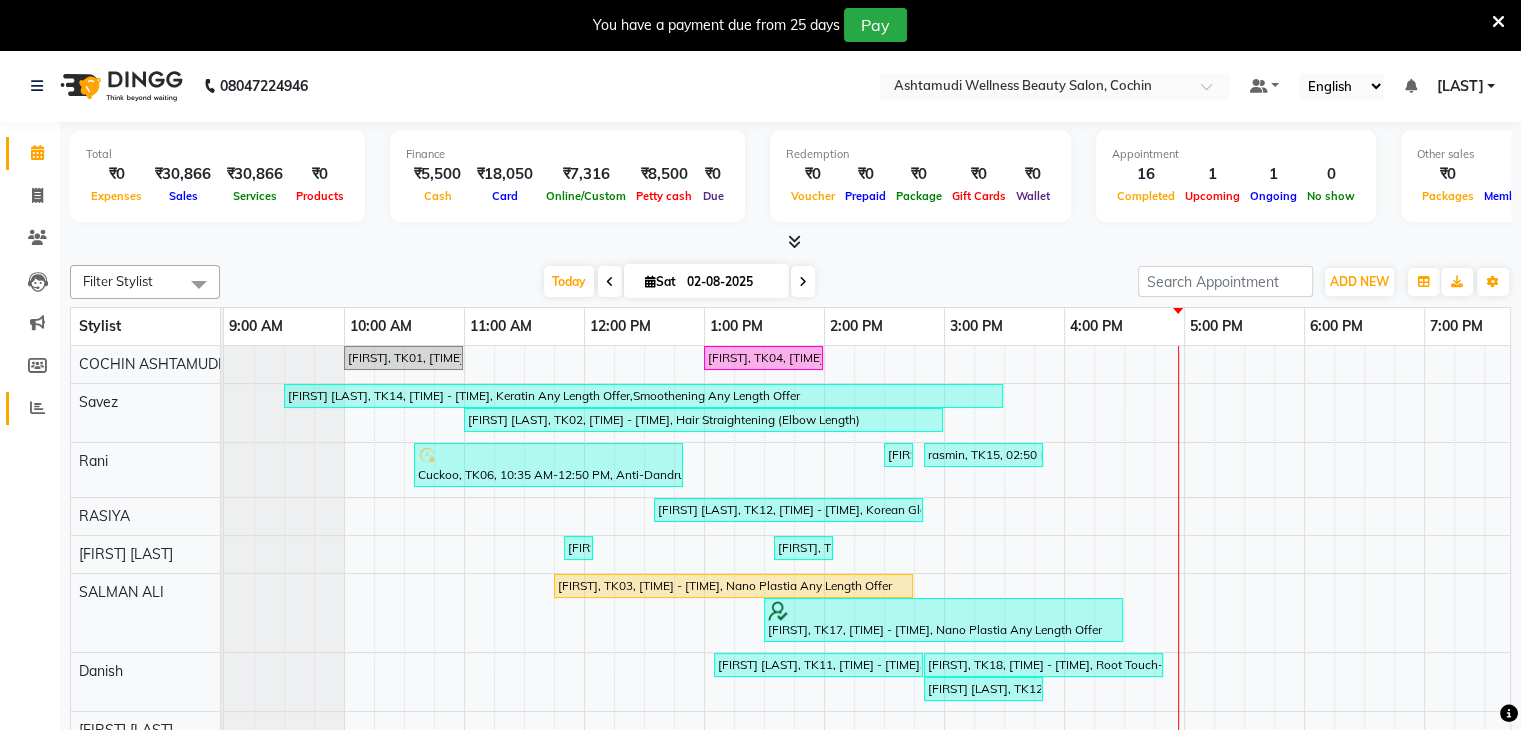 click on "Reports" 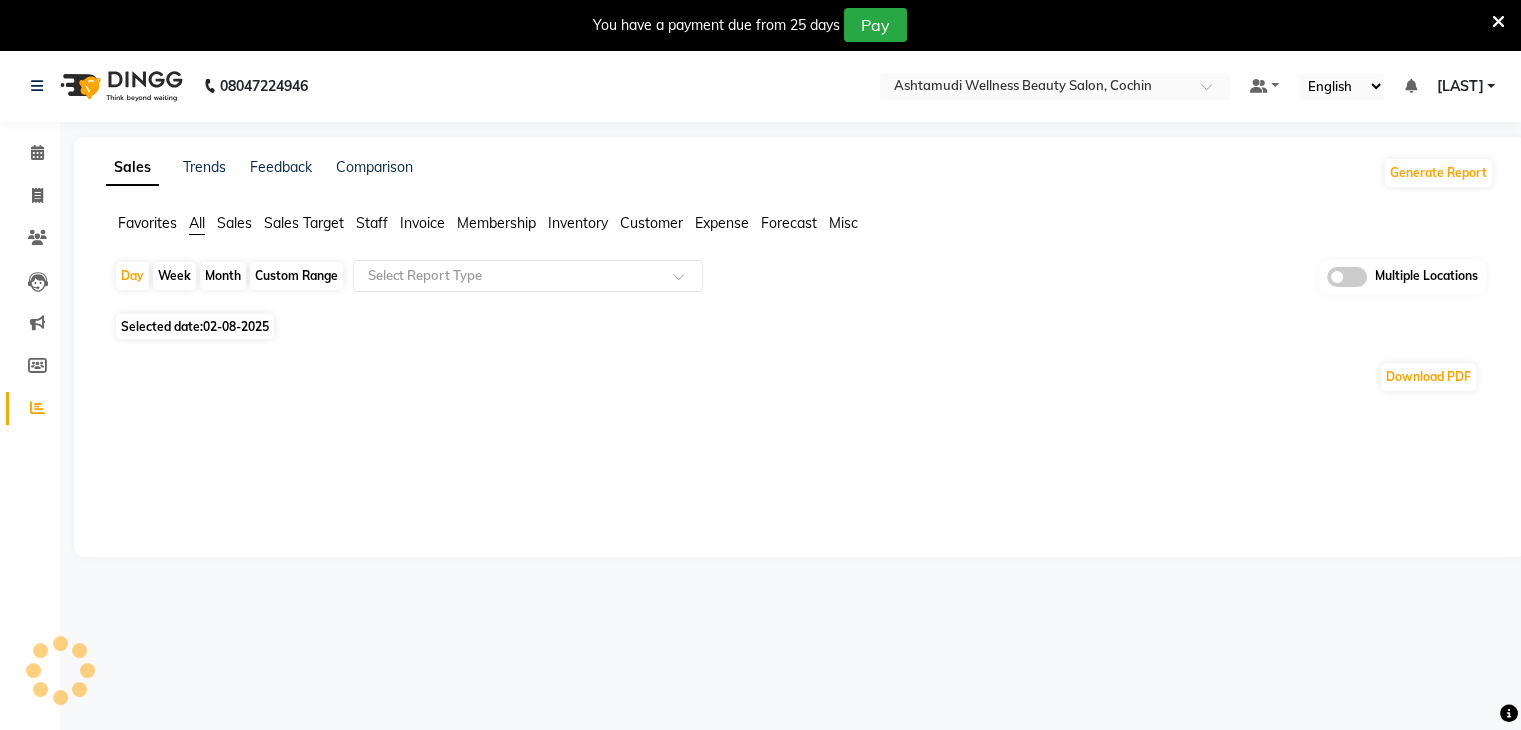 click 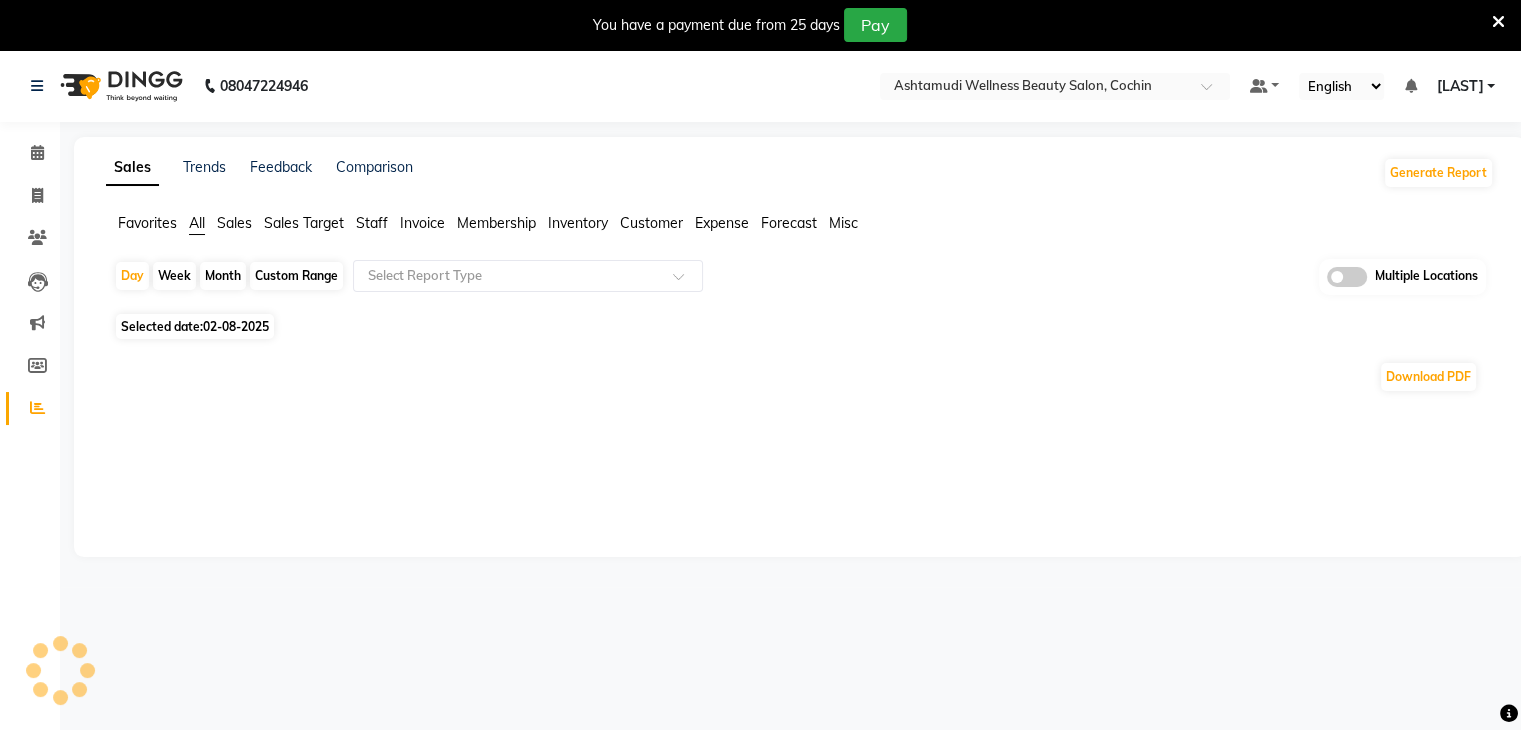 click 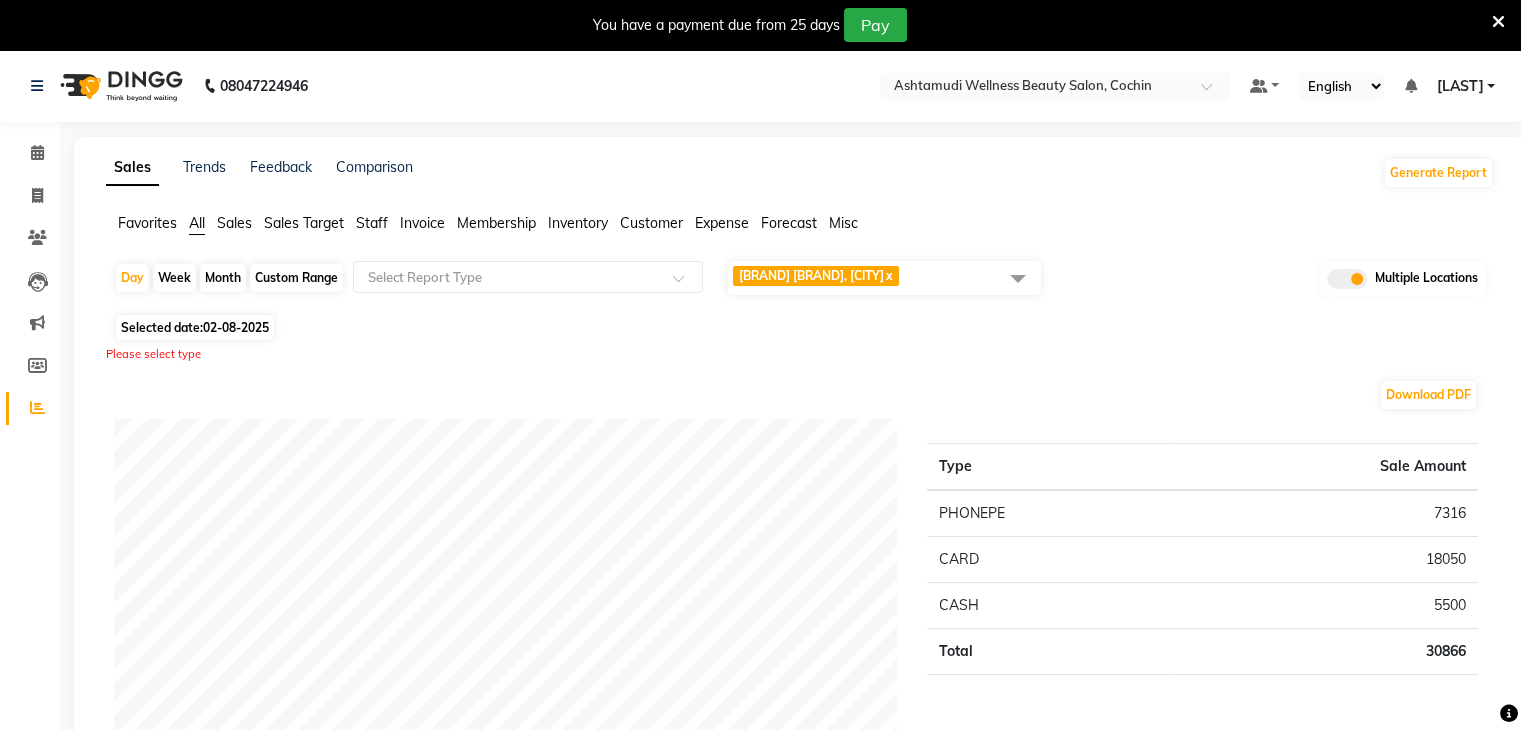click 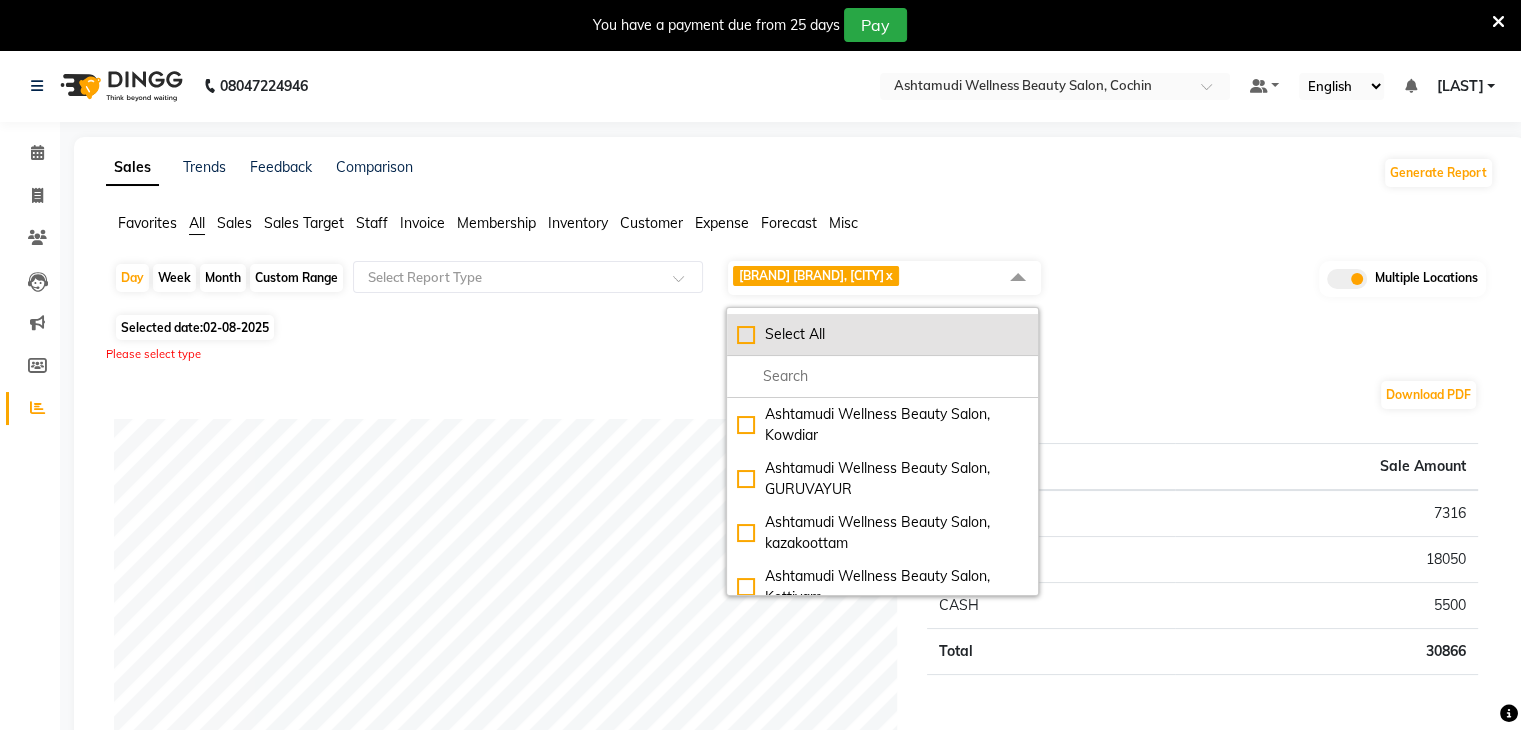 click on "Select All" 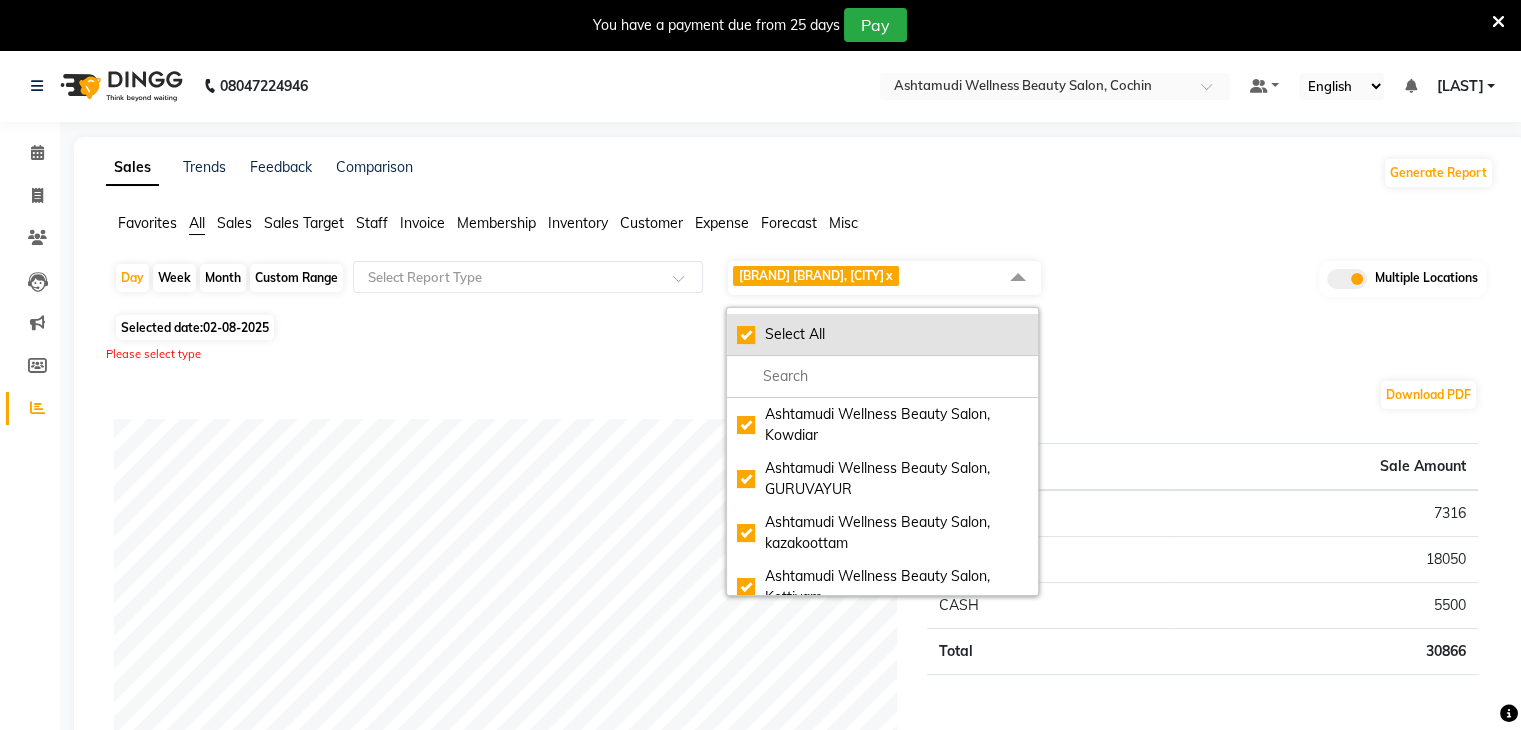 checkbox on "true" 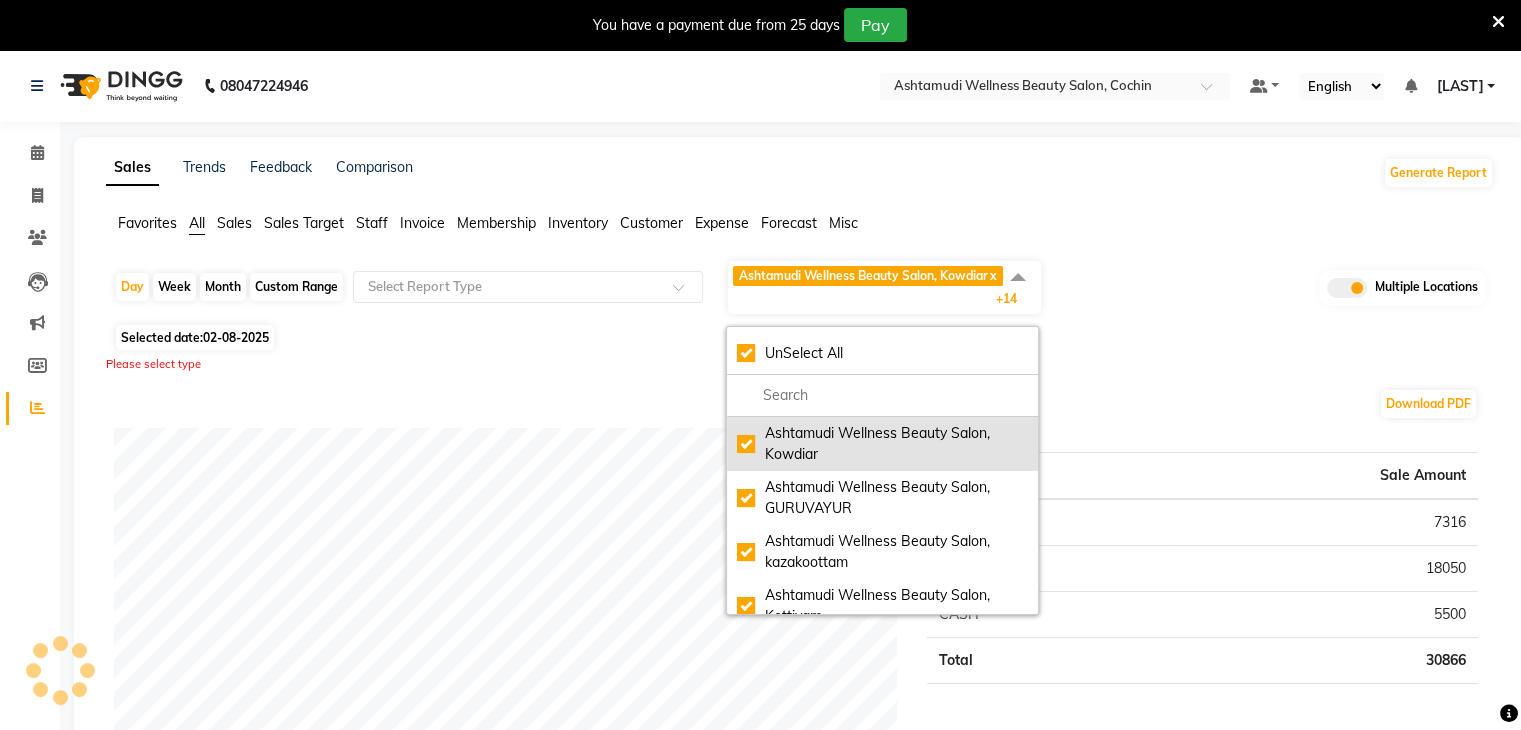 scroll, scrollTop: 400, scrollLeft: 0, axis: vertical 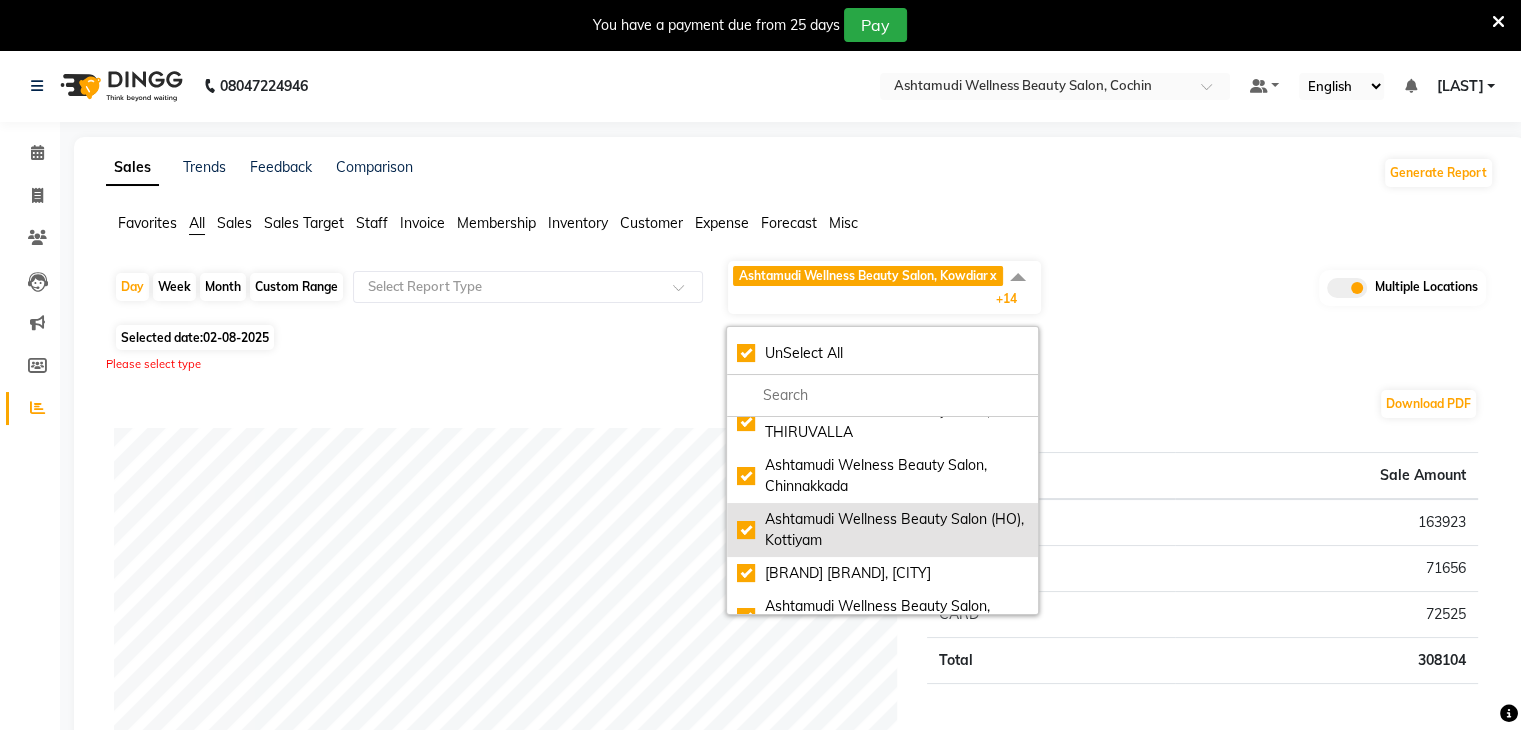click on "Ashtamudi Wellness Beauty Salon (HO), Kottiyam" 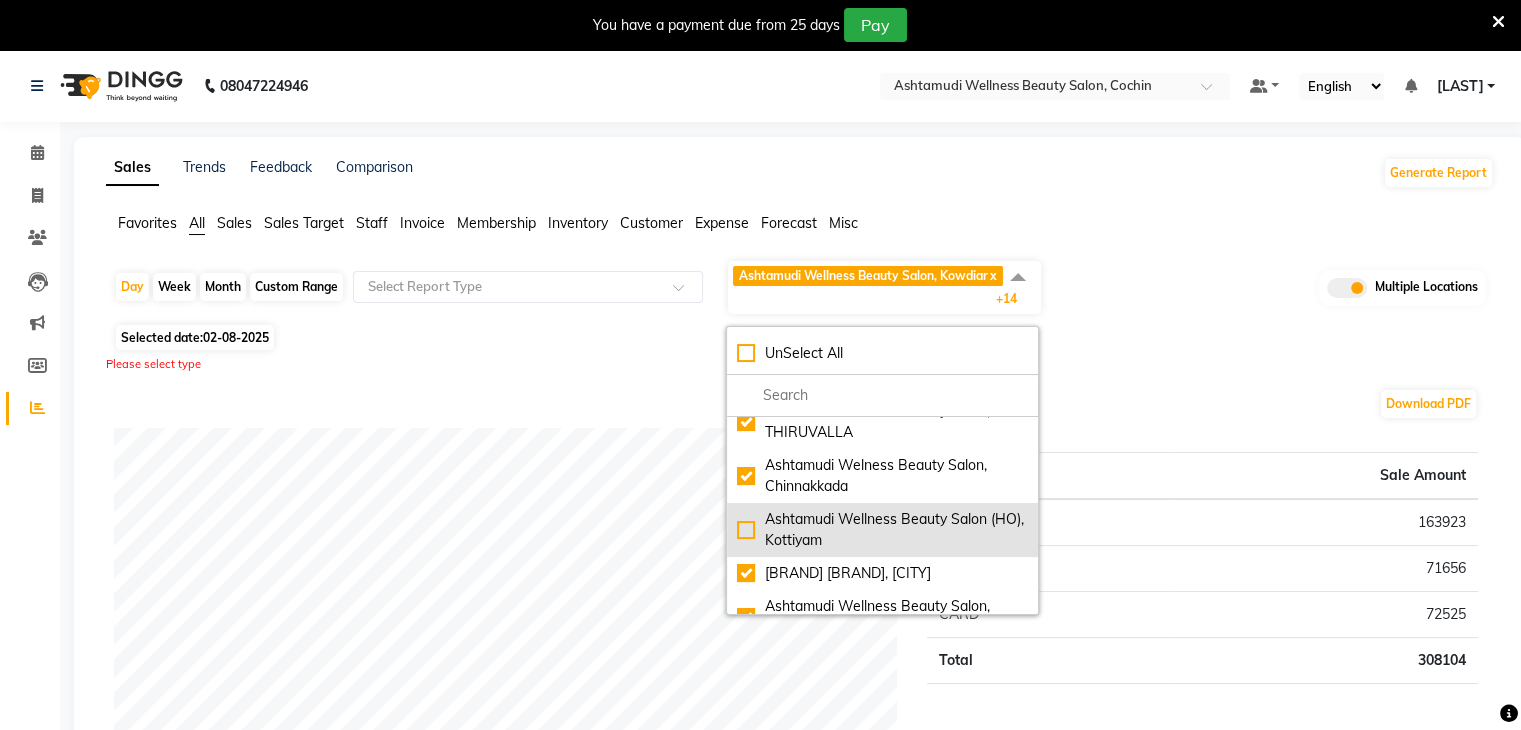 checkbox on "false" 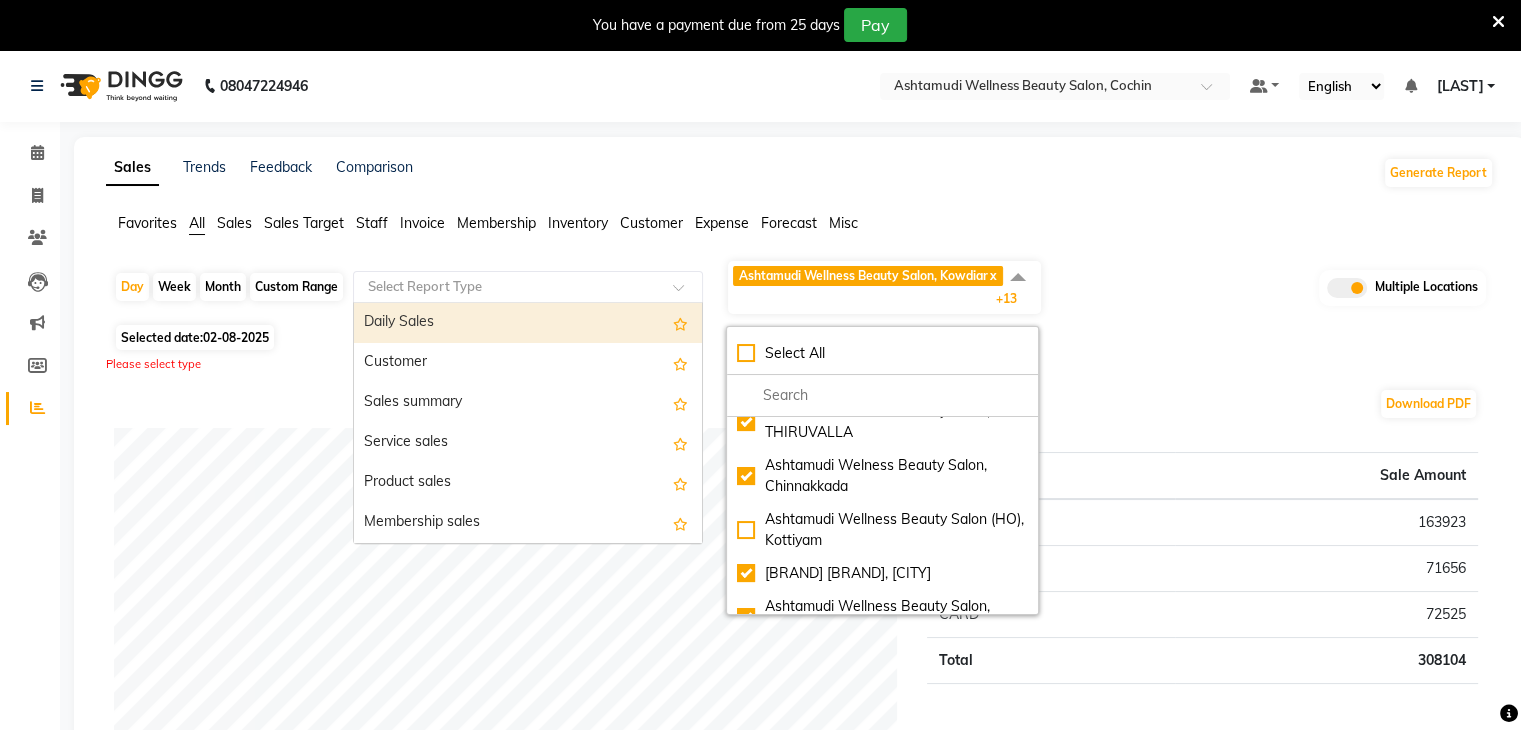 click on "Select Report Type" 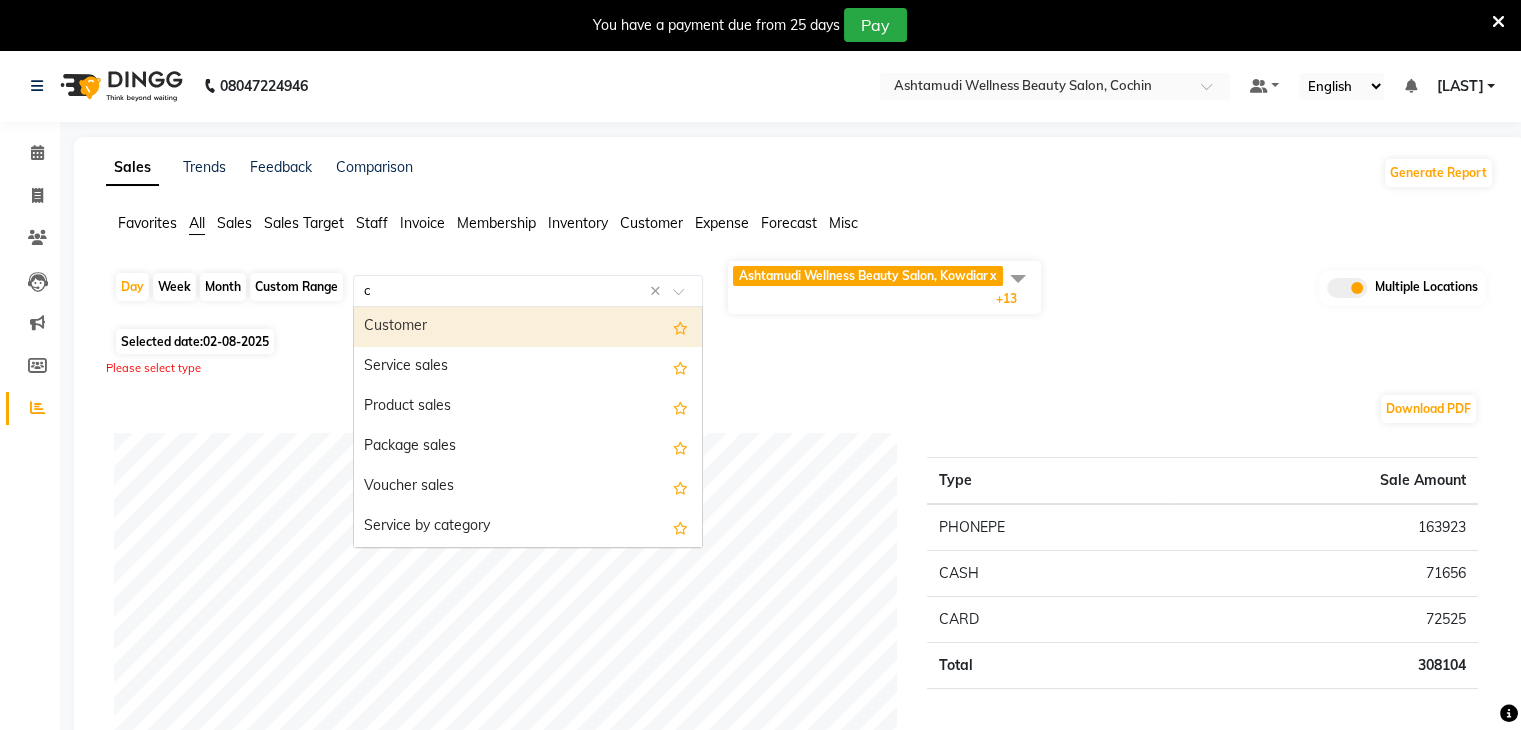 type on "ce" 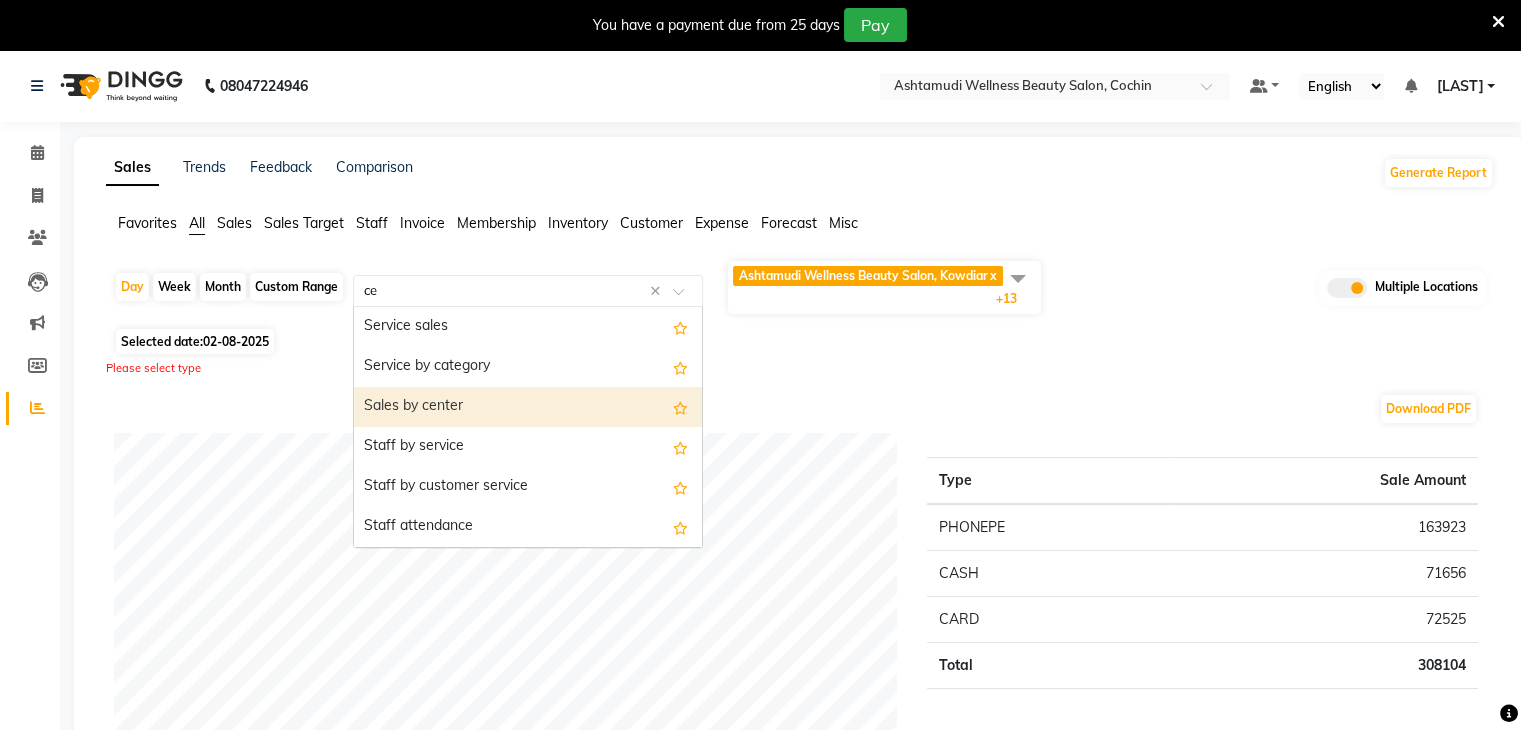 click on "Sales by center" at bounding box center [528, 407] 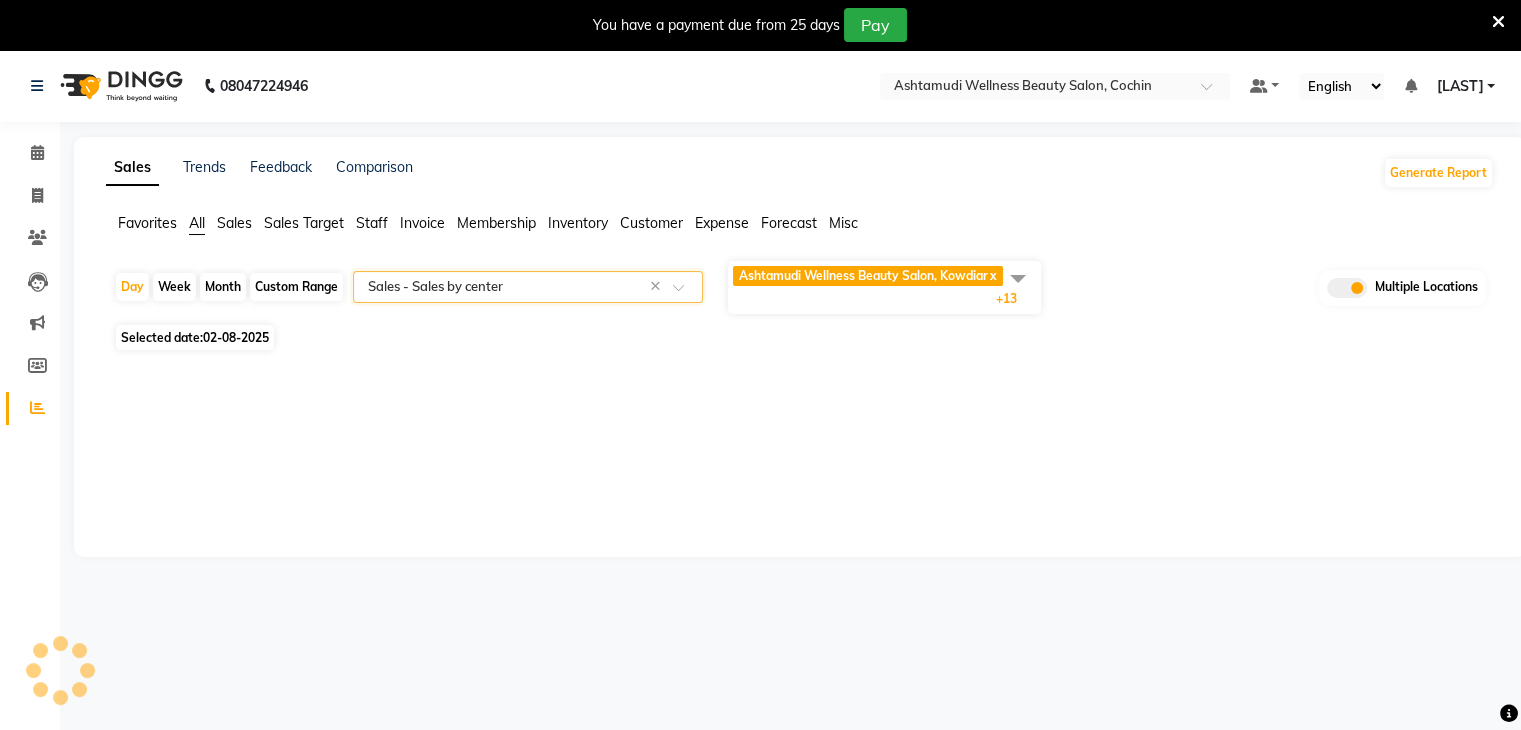 select on "full_report" 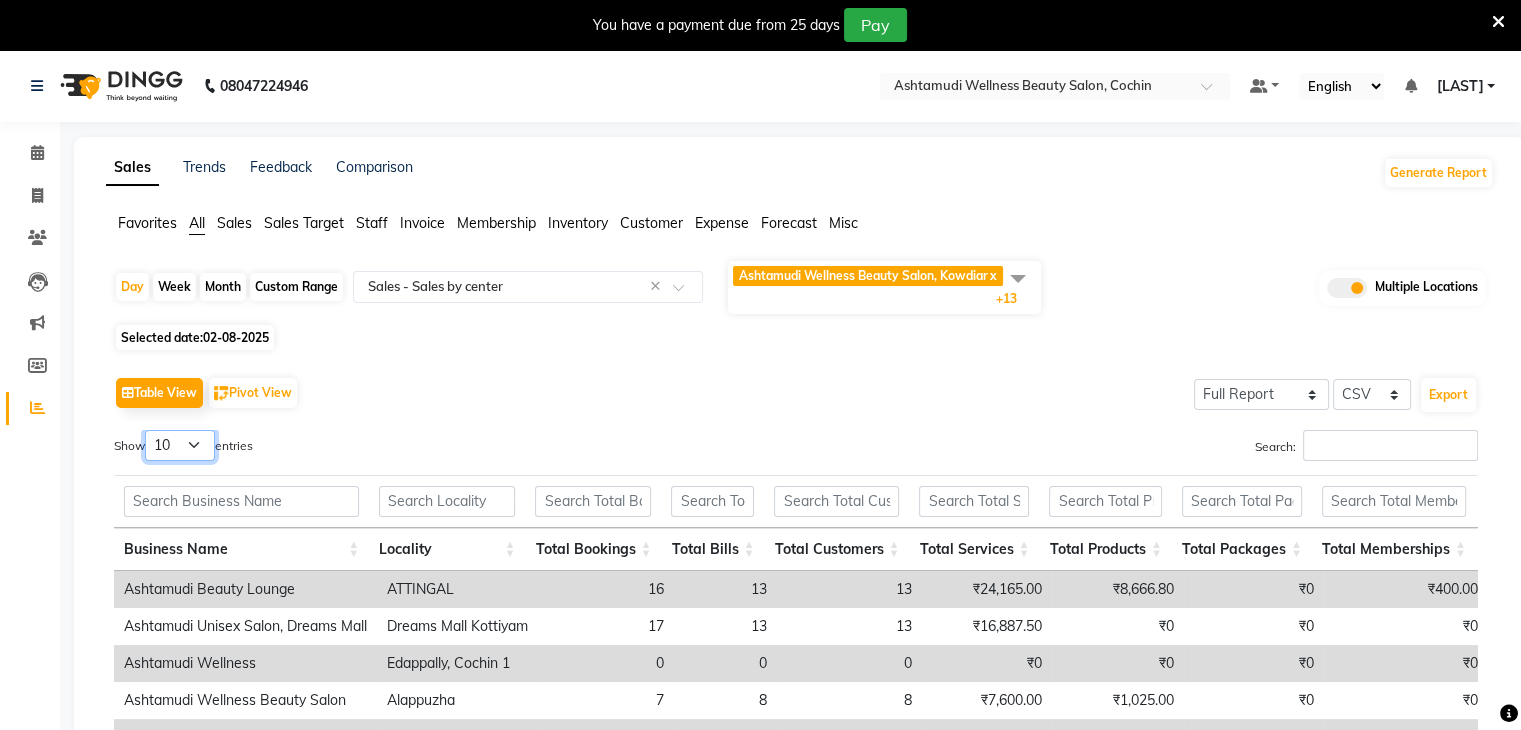 click on "10 25 50 100" at bounding box center [180, 445] 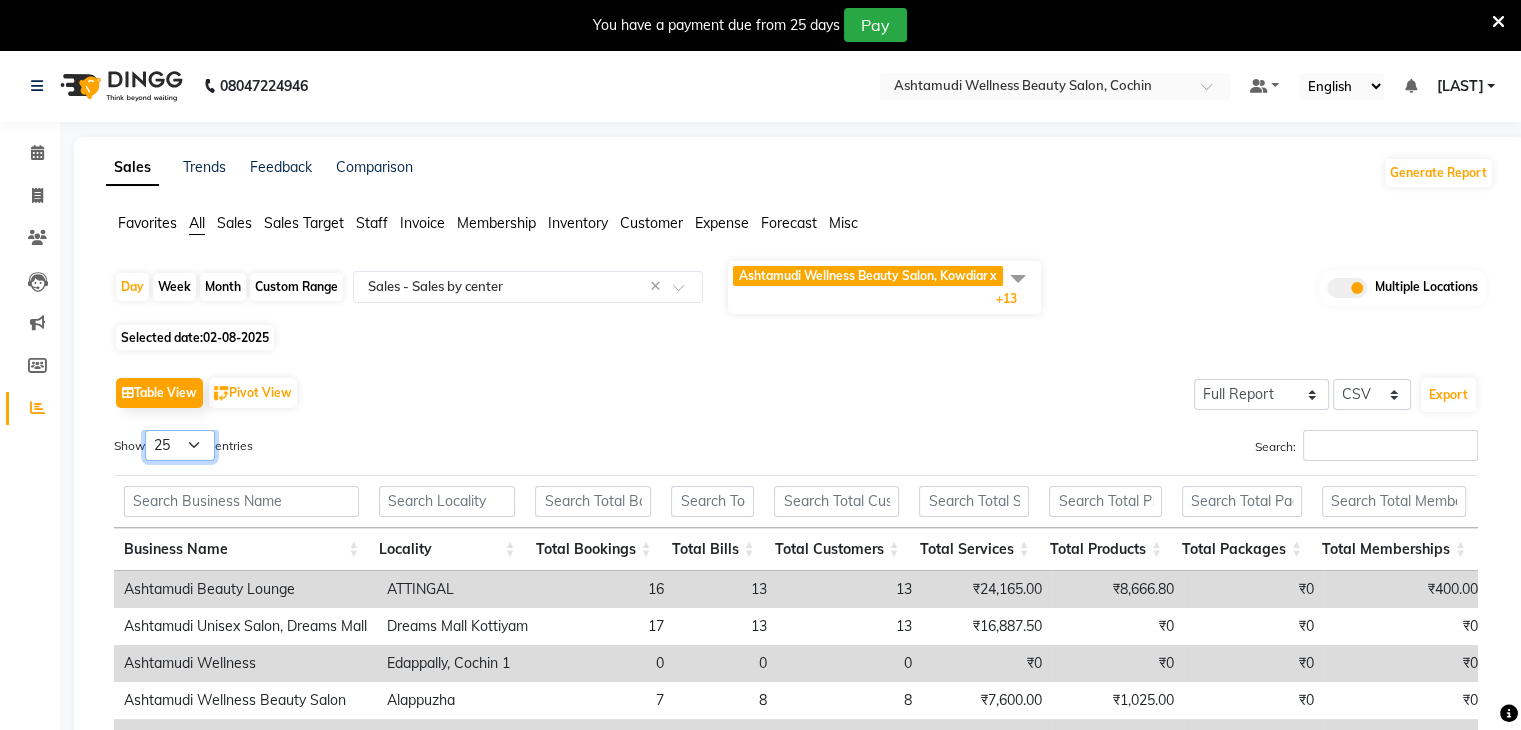click on "10 25 50 100" at bounding box center (180, 445) 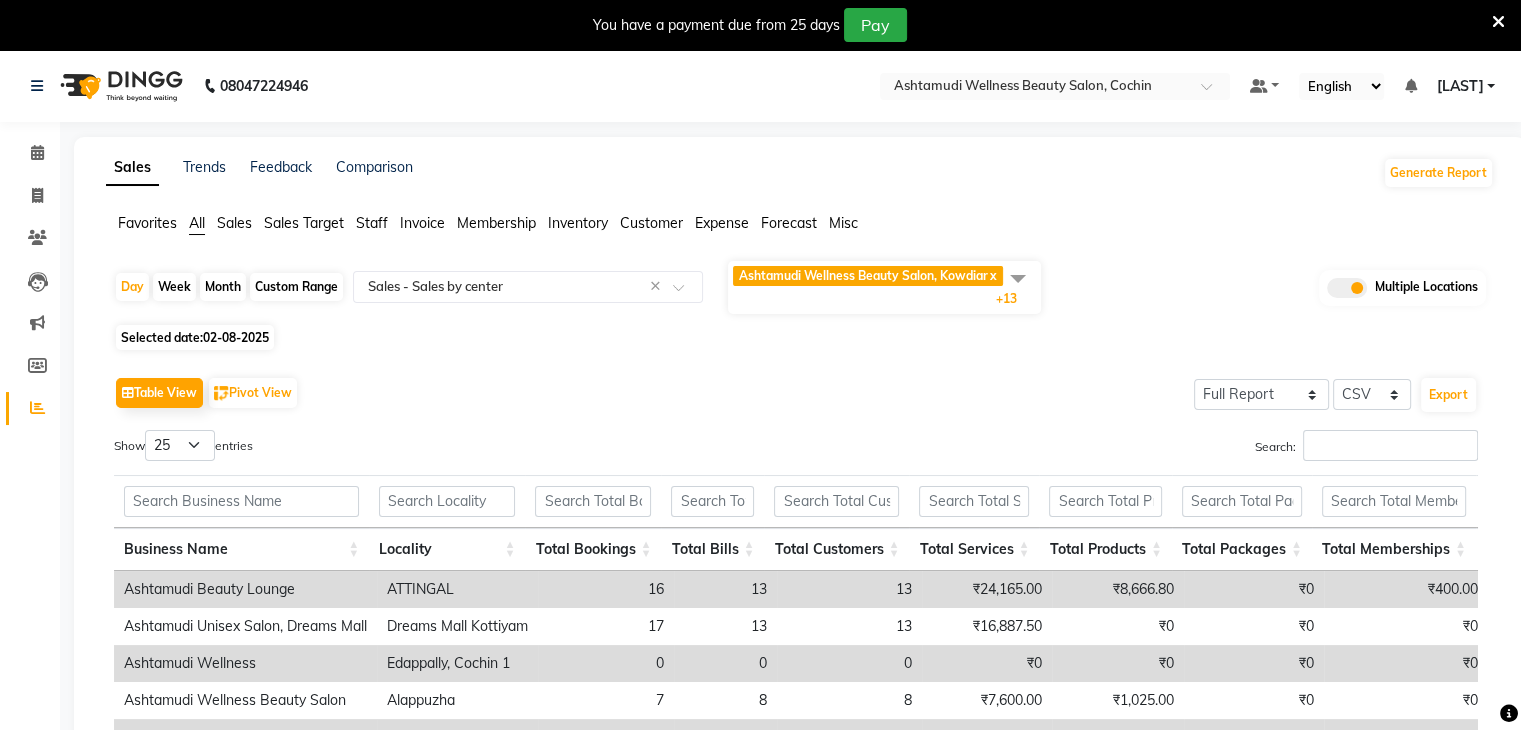 click 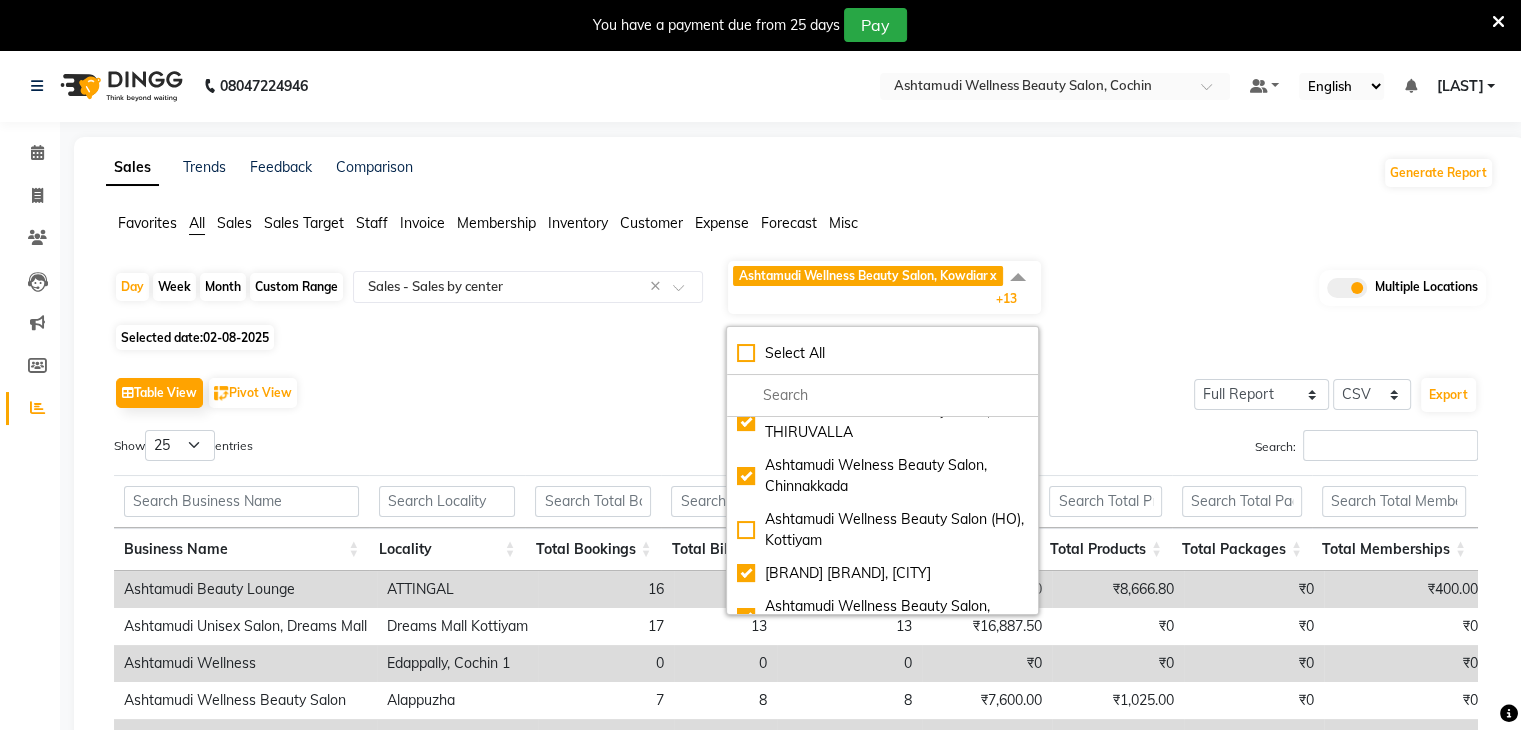 click on "Table View   Pivot View  Select Full Report Filtered Report Select CSV PDF  Export" 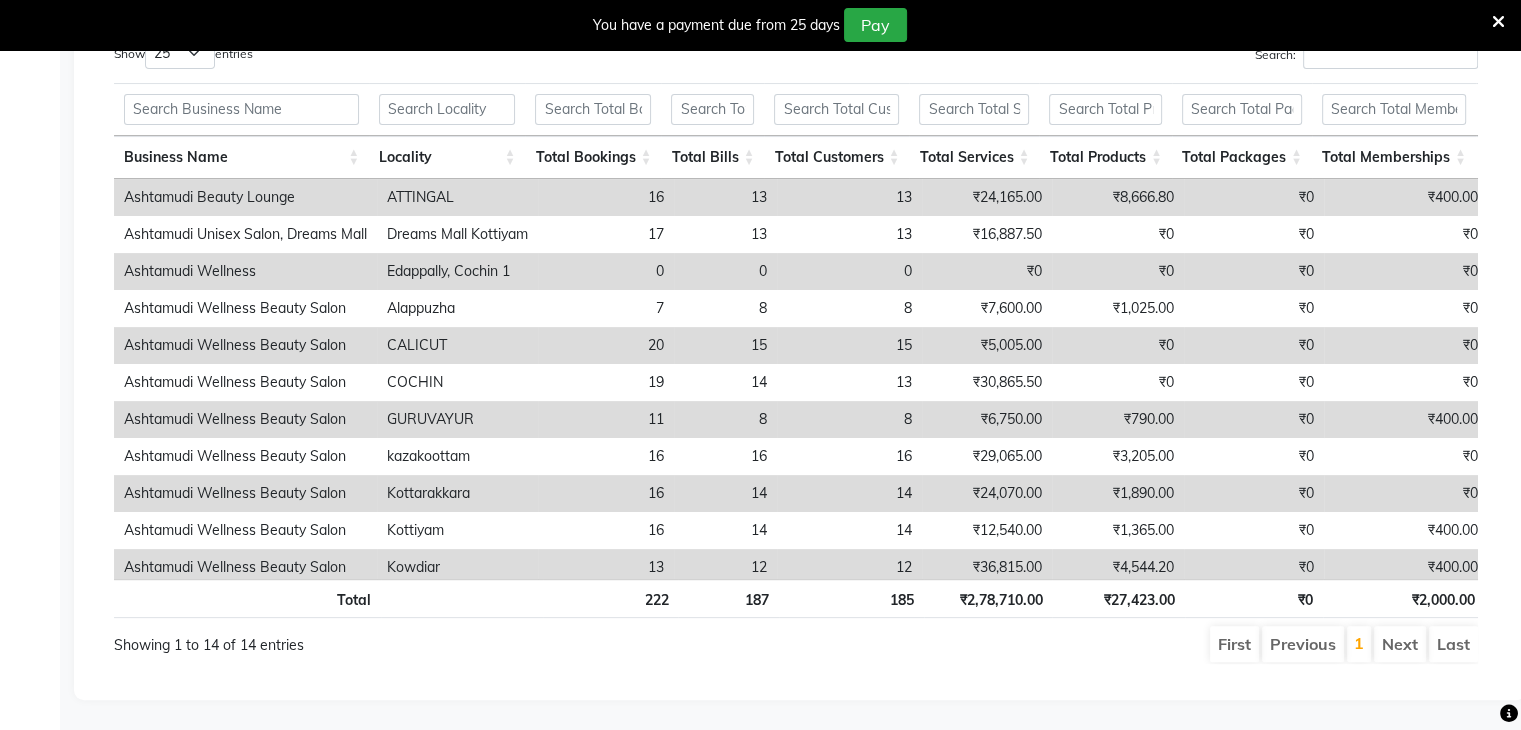 scroll, scrollTop: 404, scrollLeft: 0, axis: vertical 